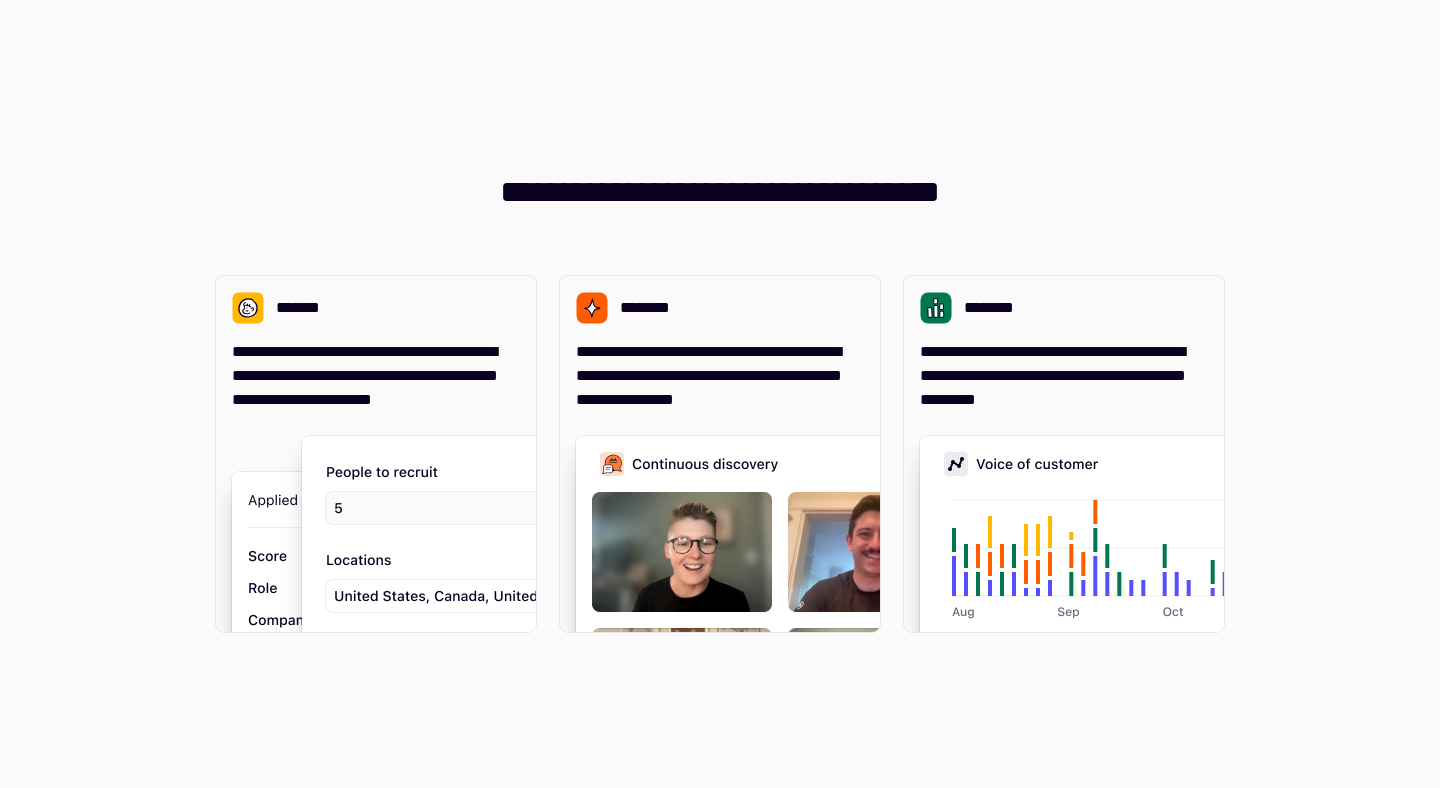 scroll, scrollTop: 0, scrollLeft: 0, axis: both 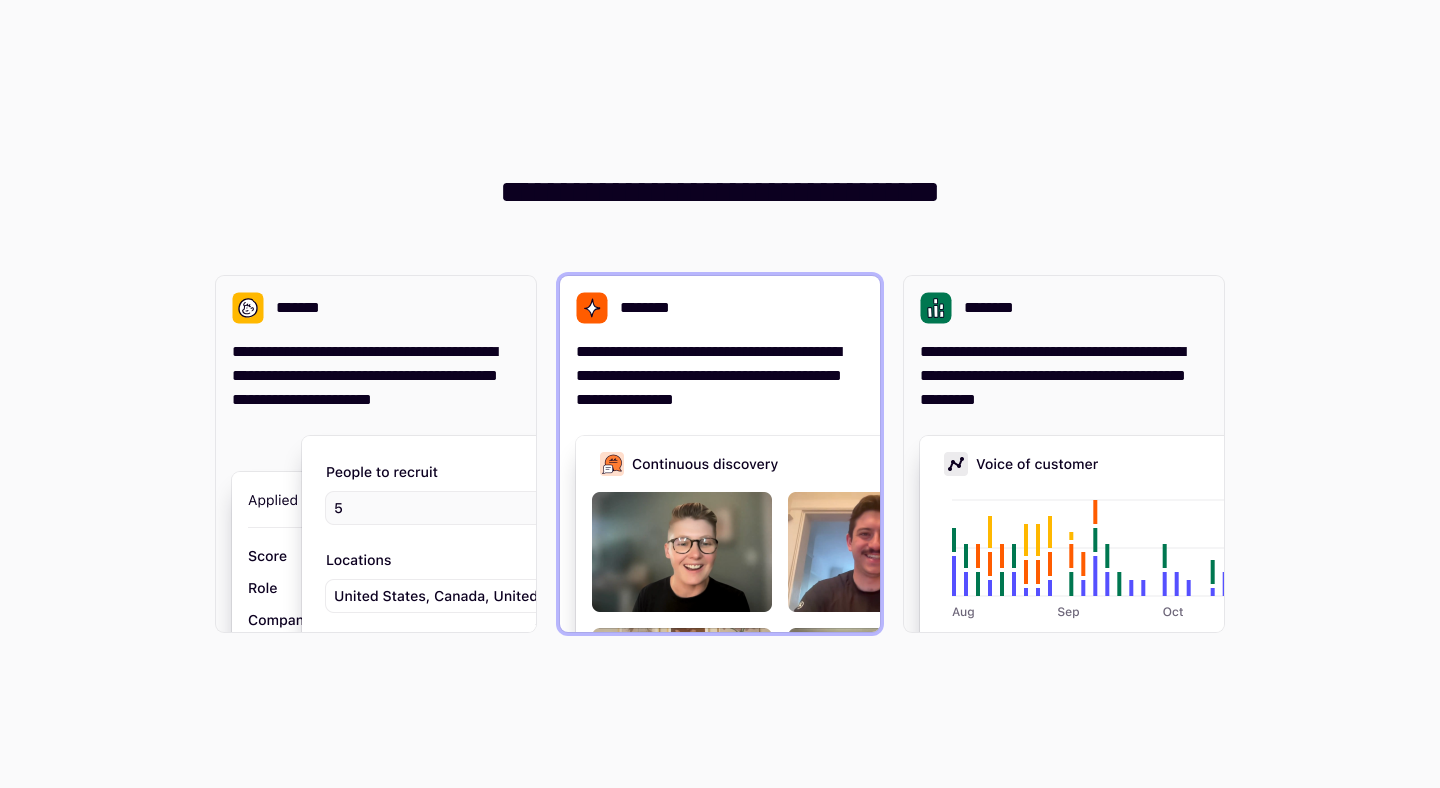 click on "**********" at bounding box center (720, 344) 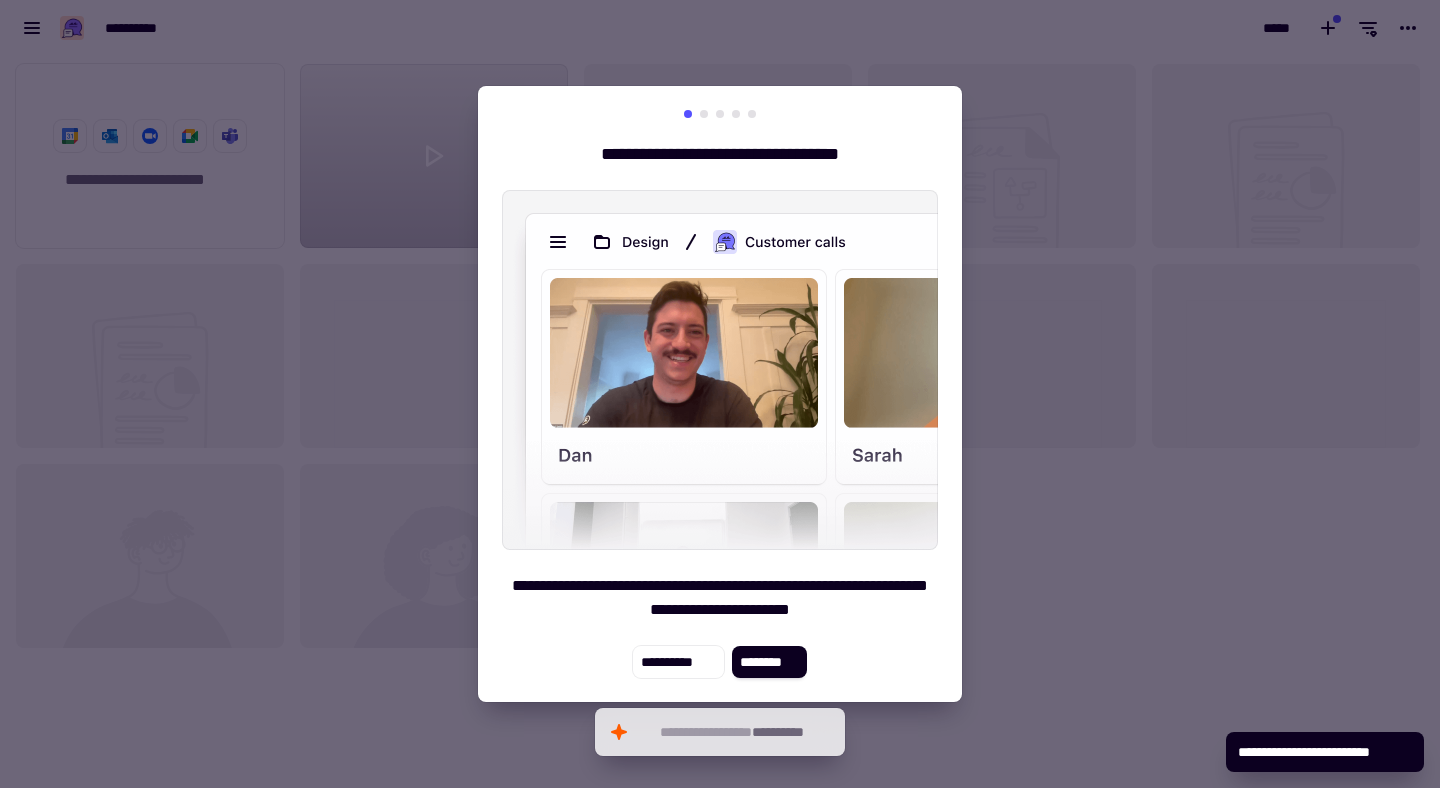 scroll, scrollTop: 1, scrollLeft: 1, axis: both 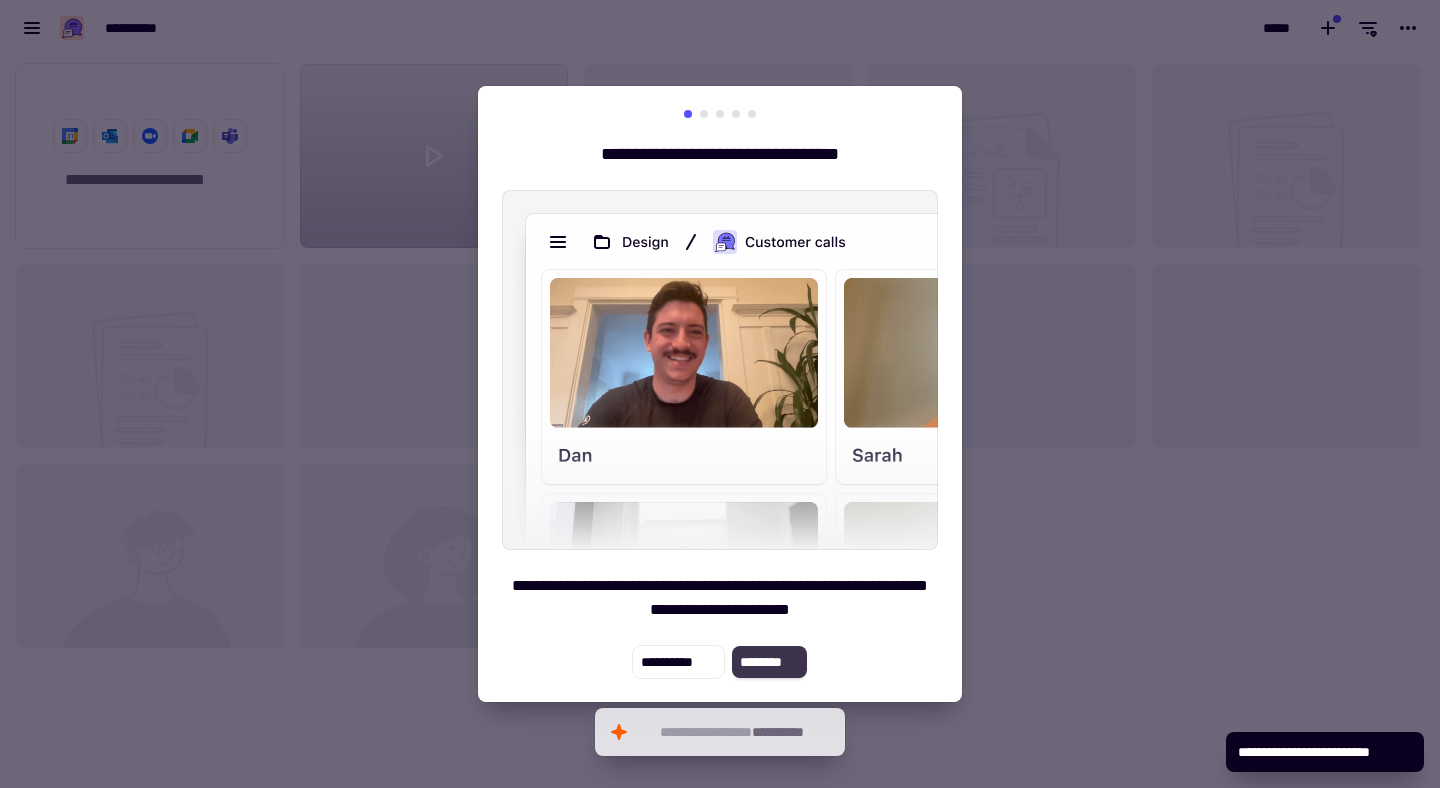 click on "********" 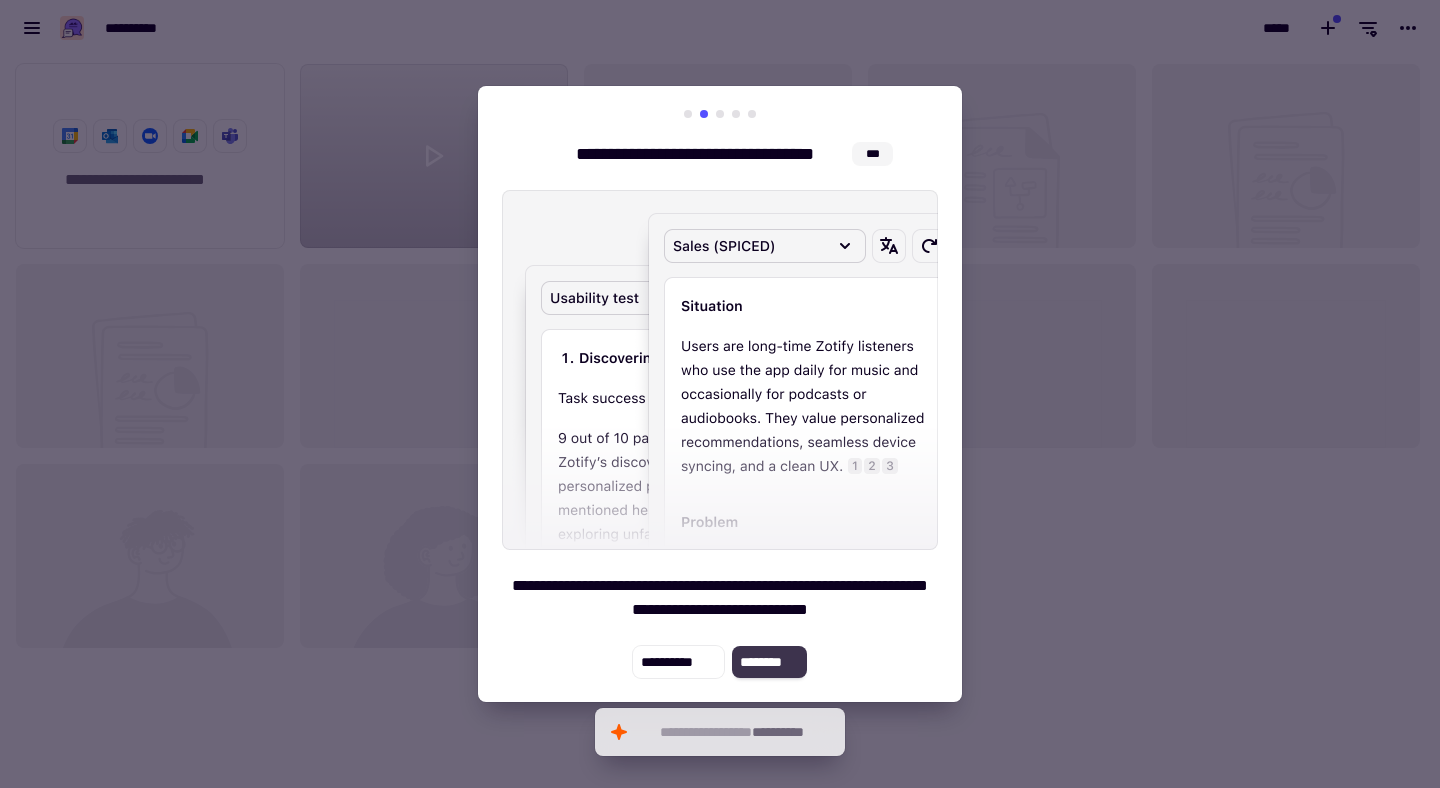 click on "********" 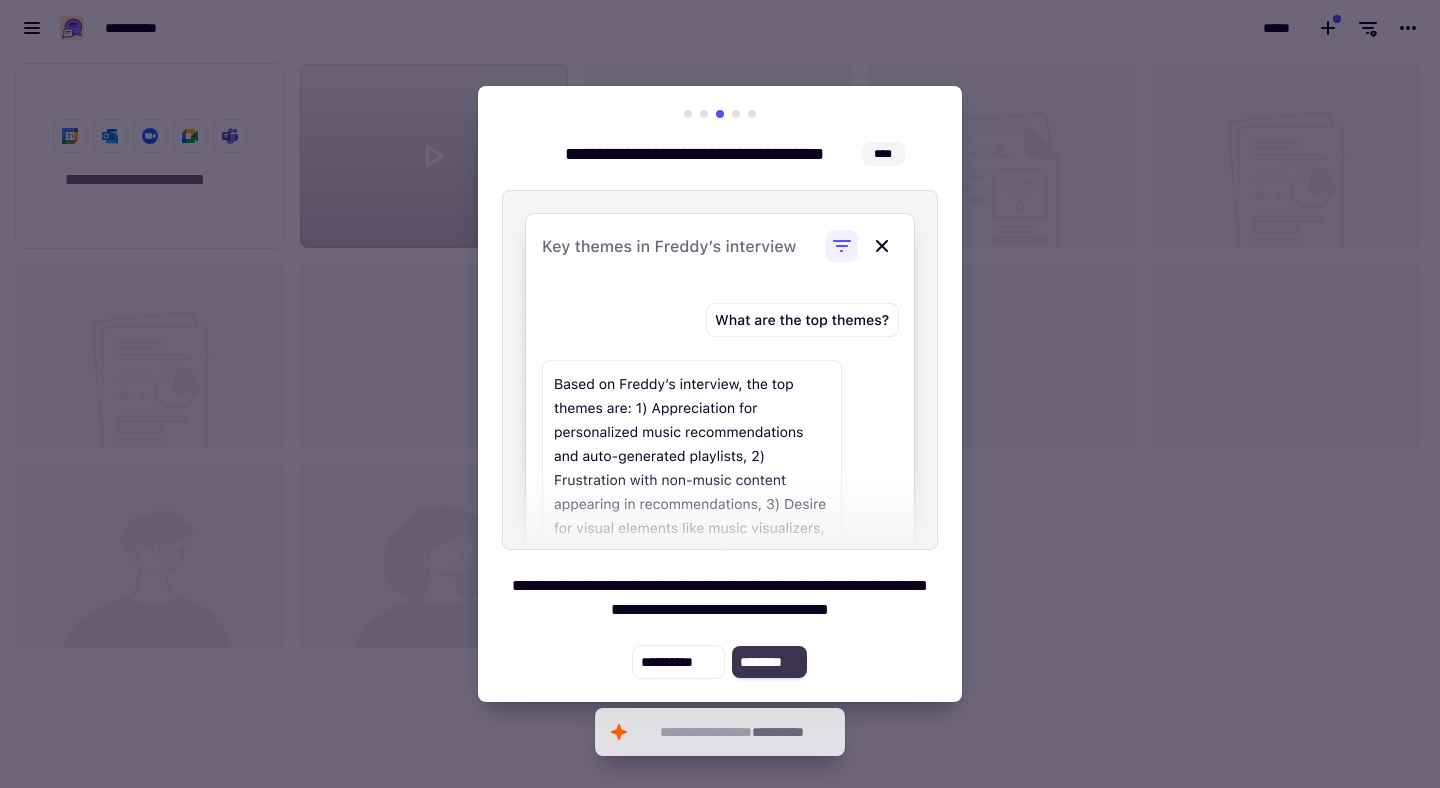 click on "********" 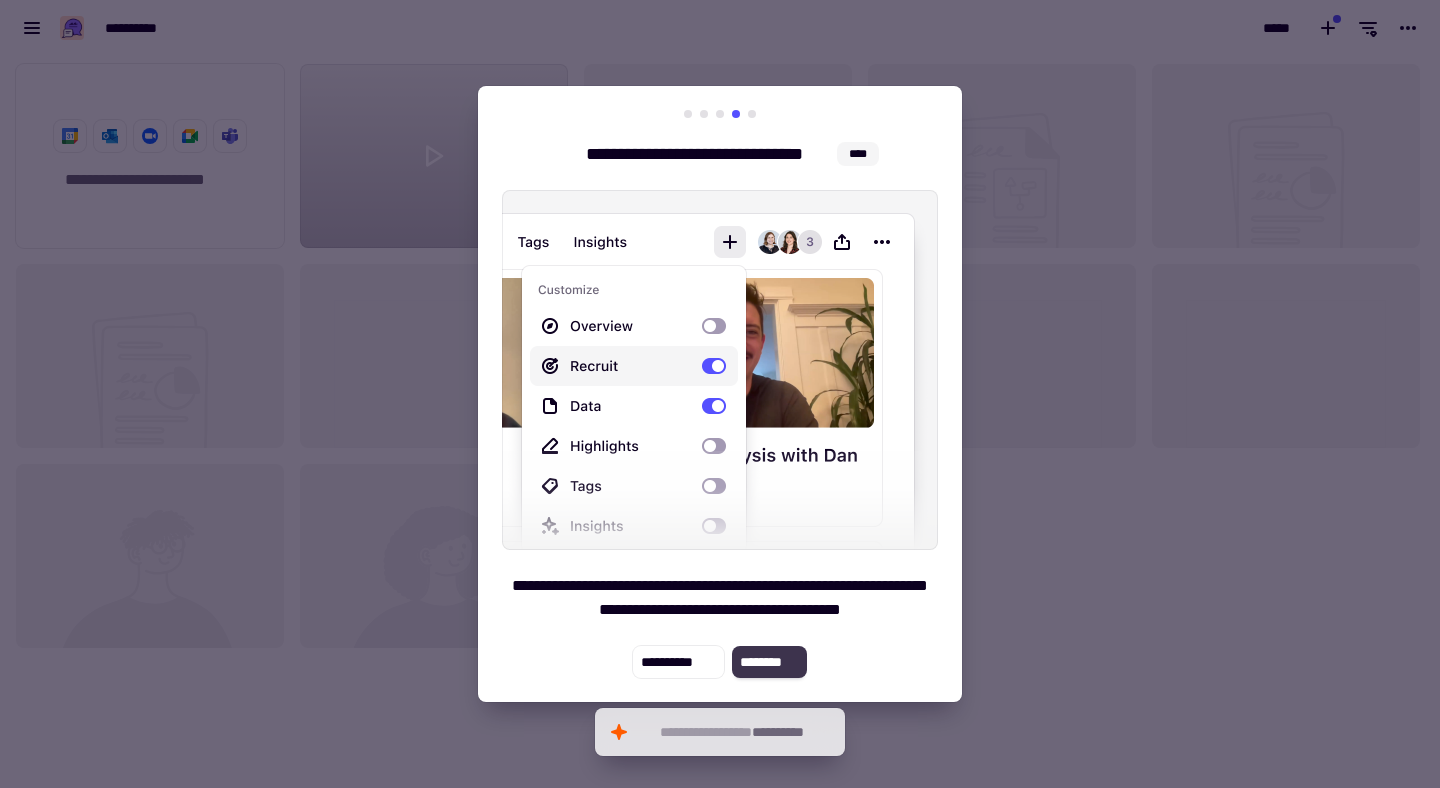 click on "********" 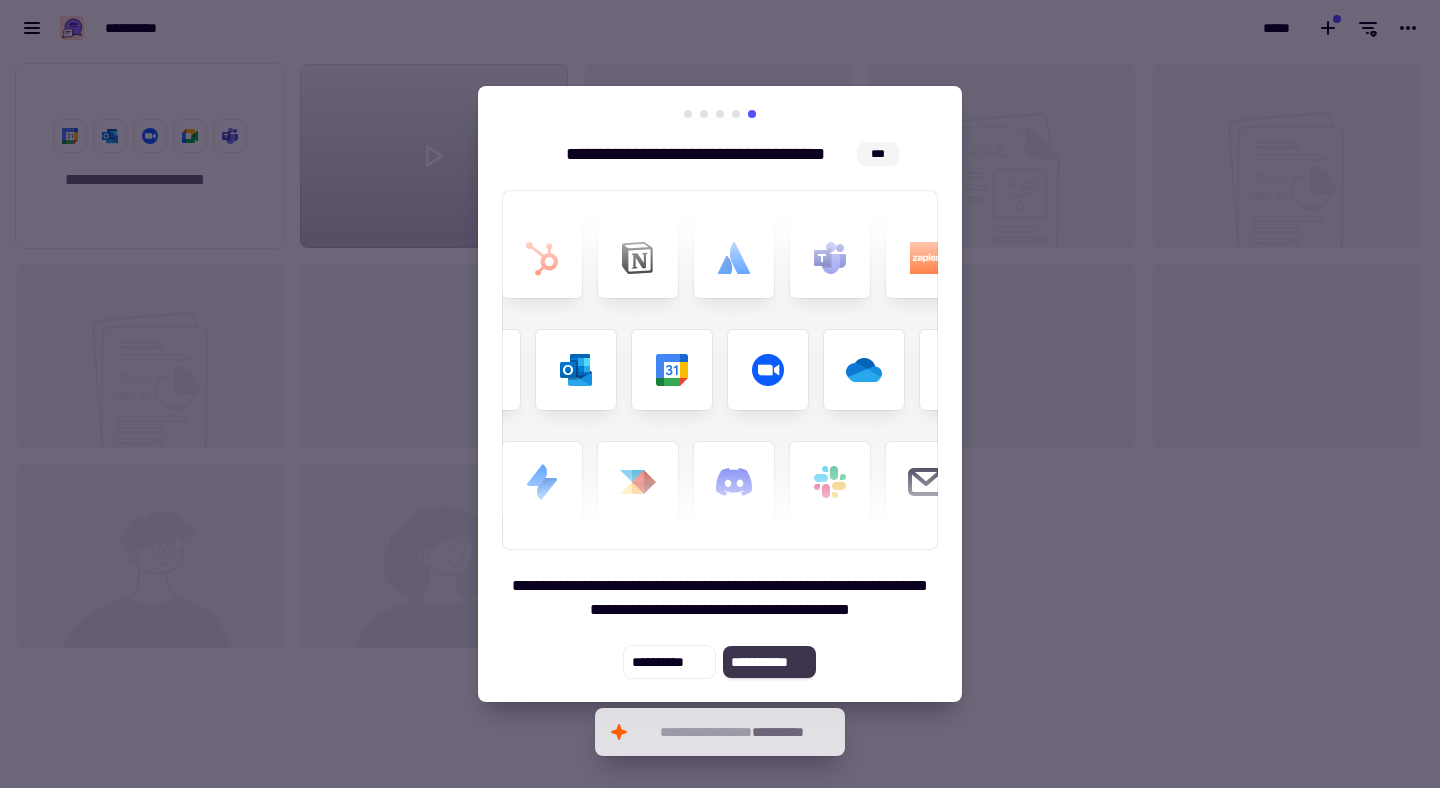 click on "**********" 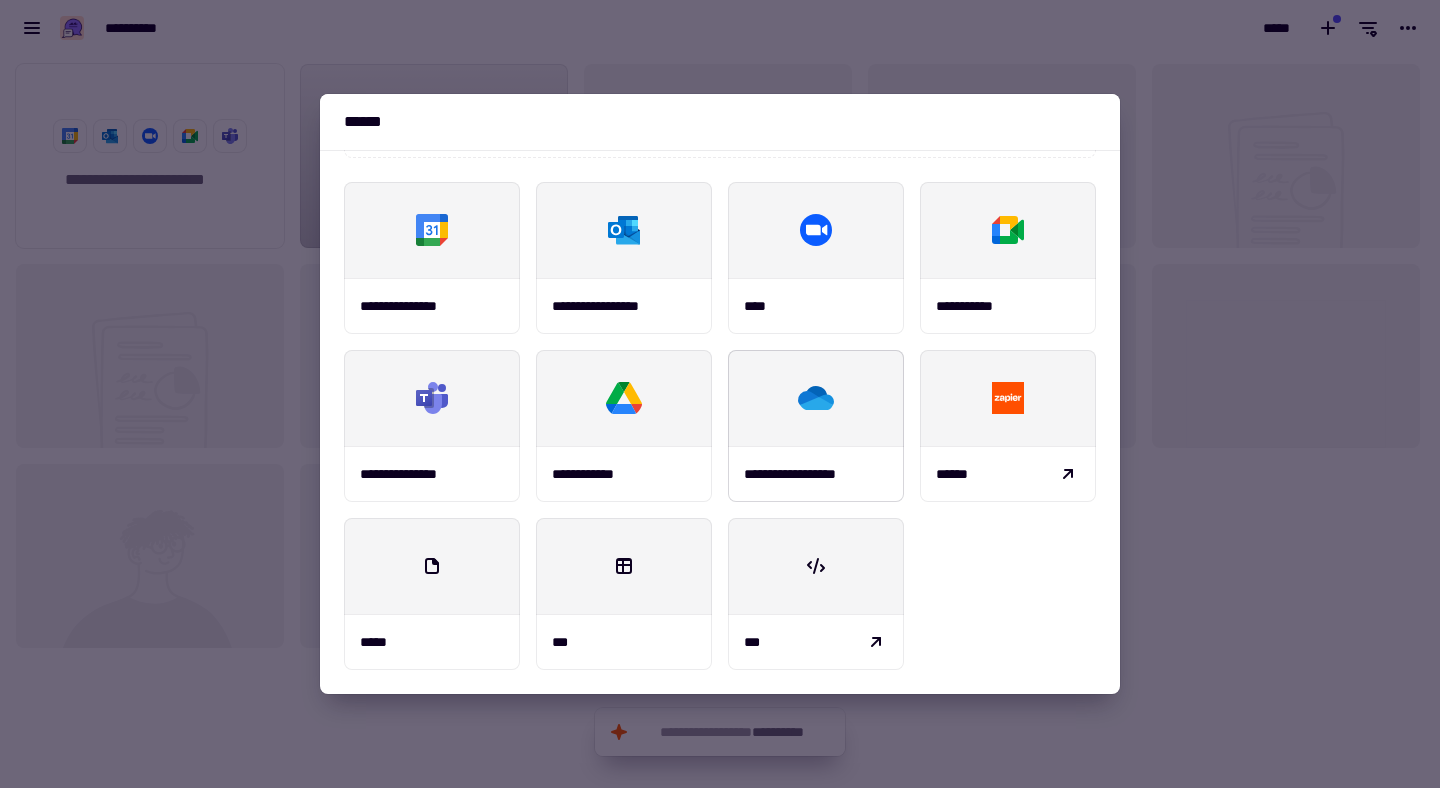 scroll, scrollTop: 0, scrollLeft: 0, axis: both 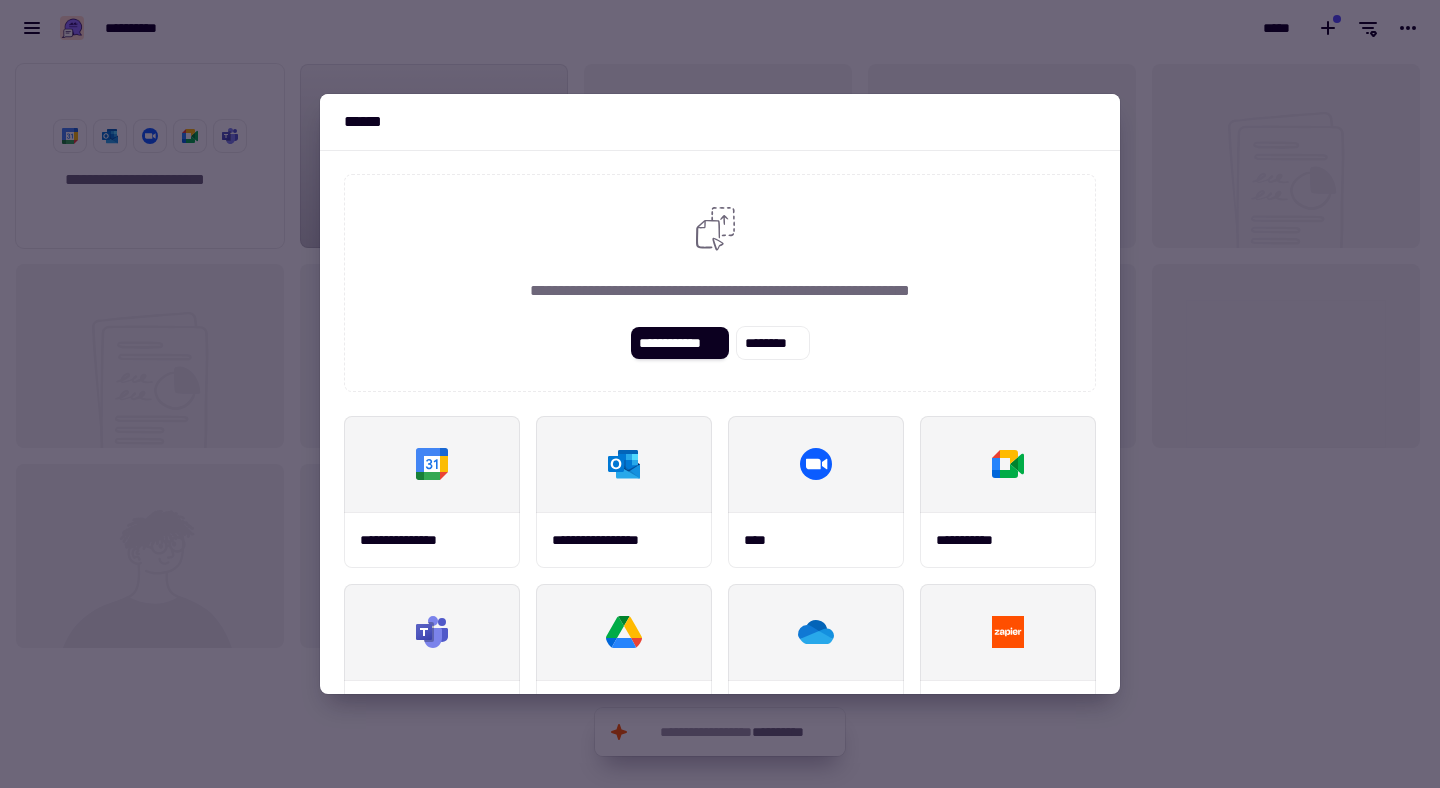 click at bounding box center (720, 394) 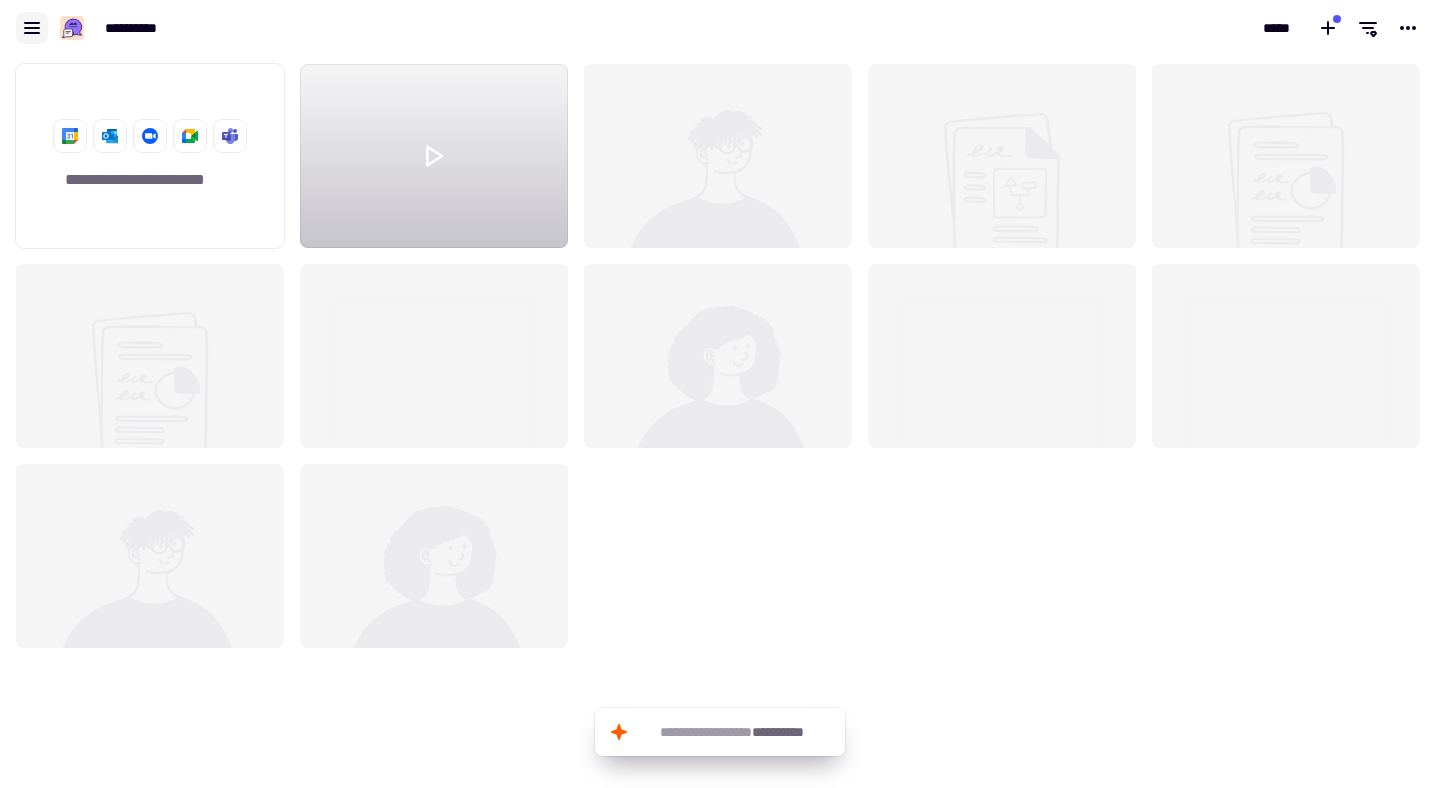 click 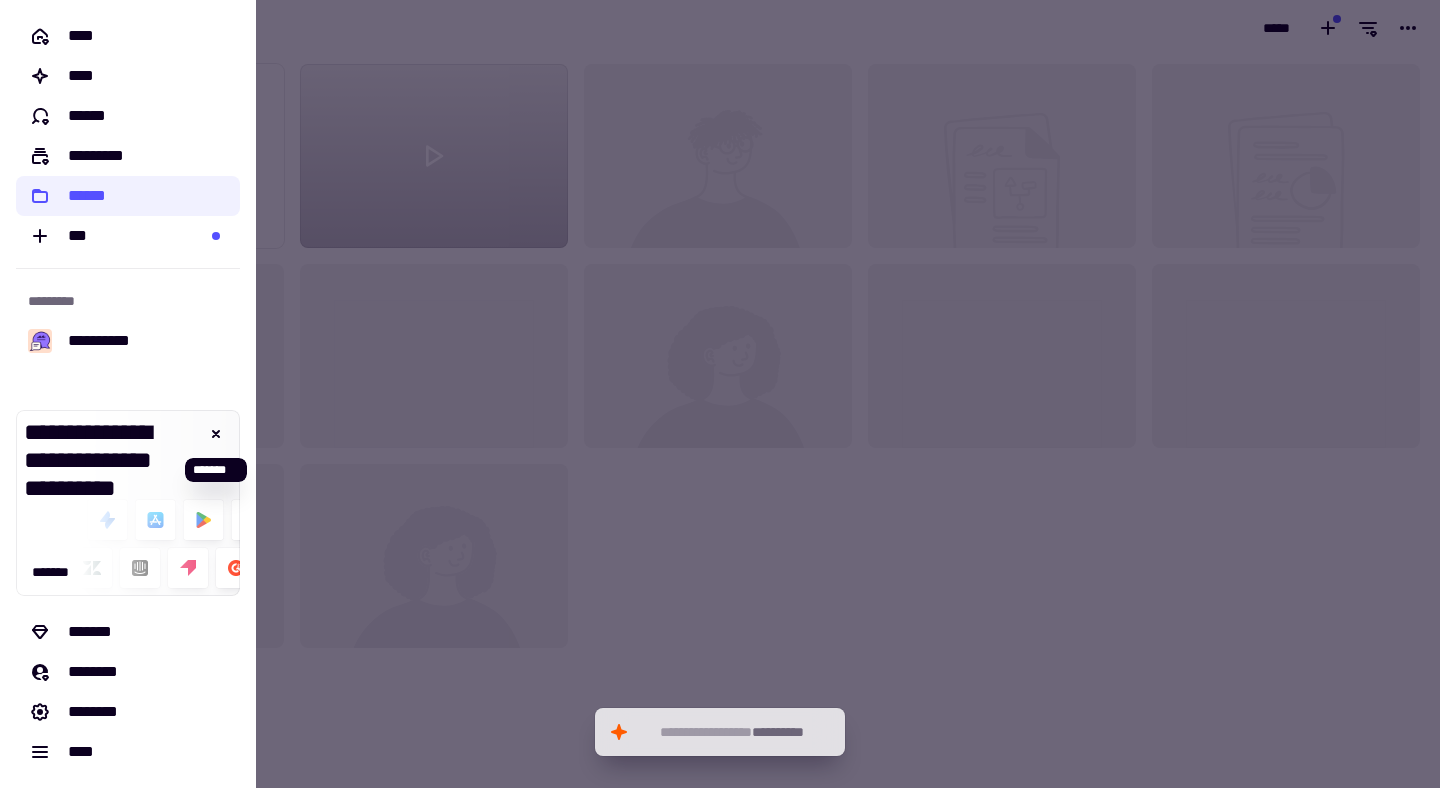 click 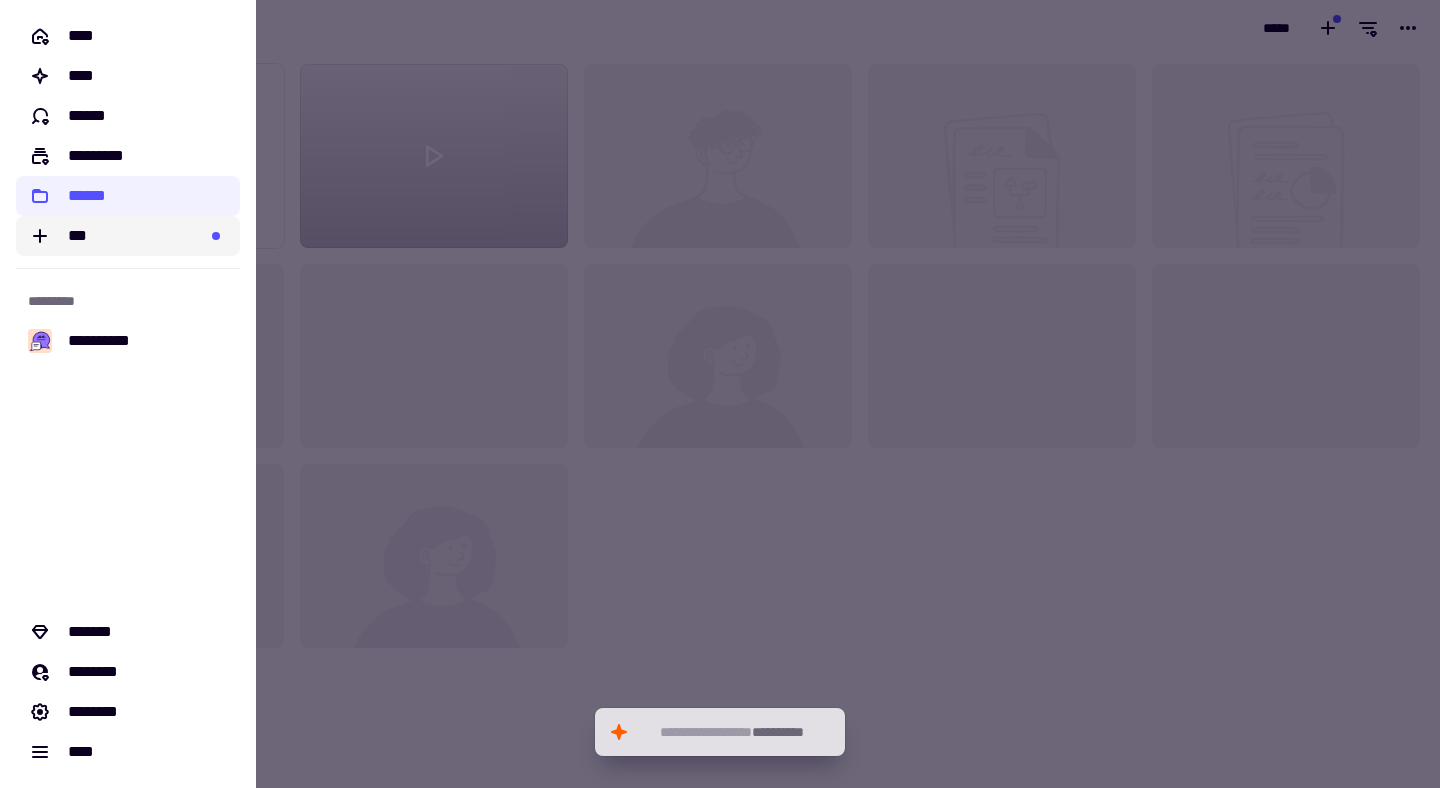 click on "***" 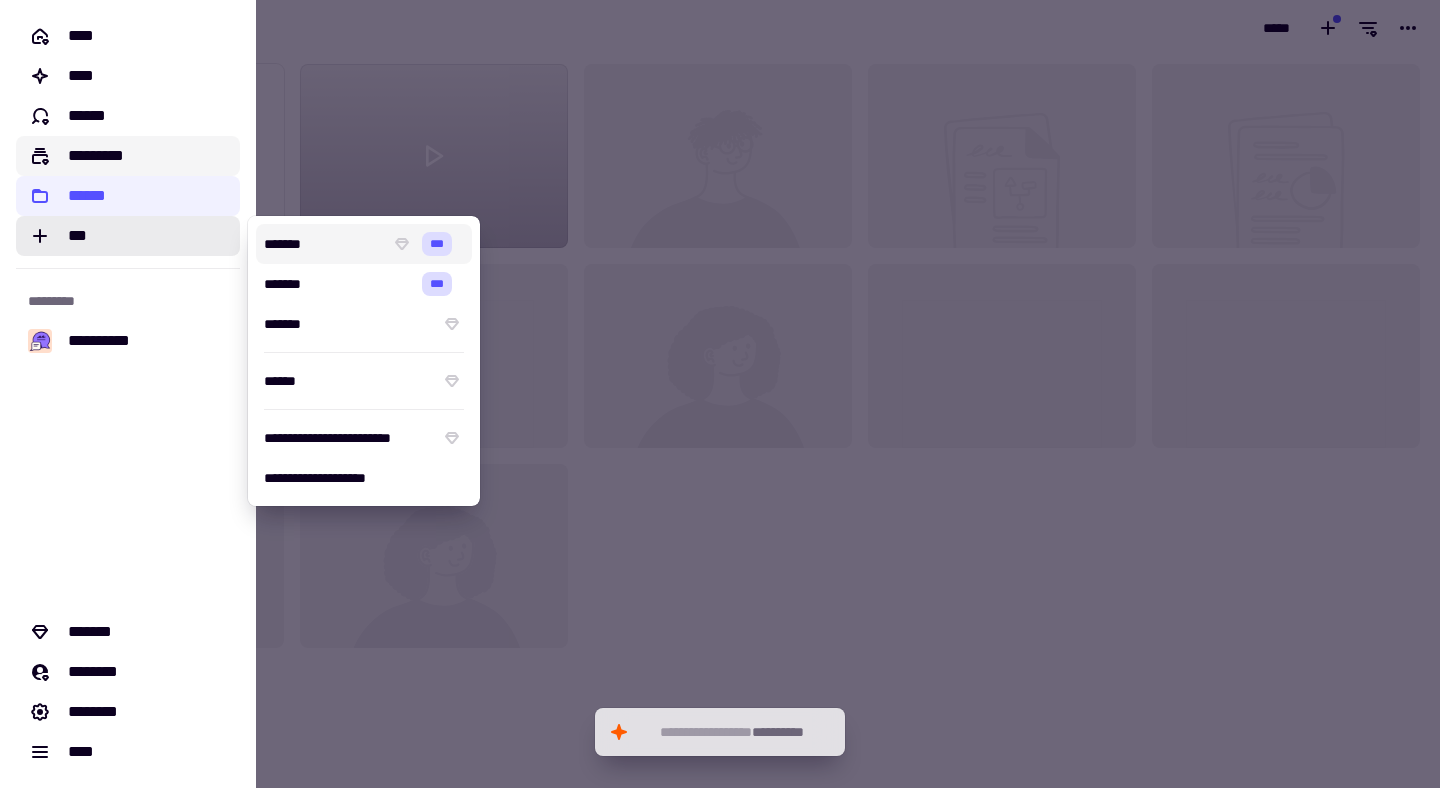 click on "*********" 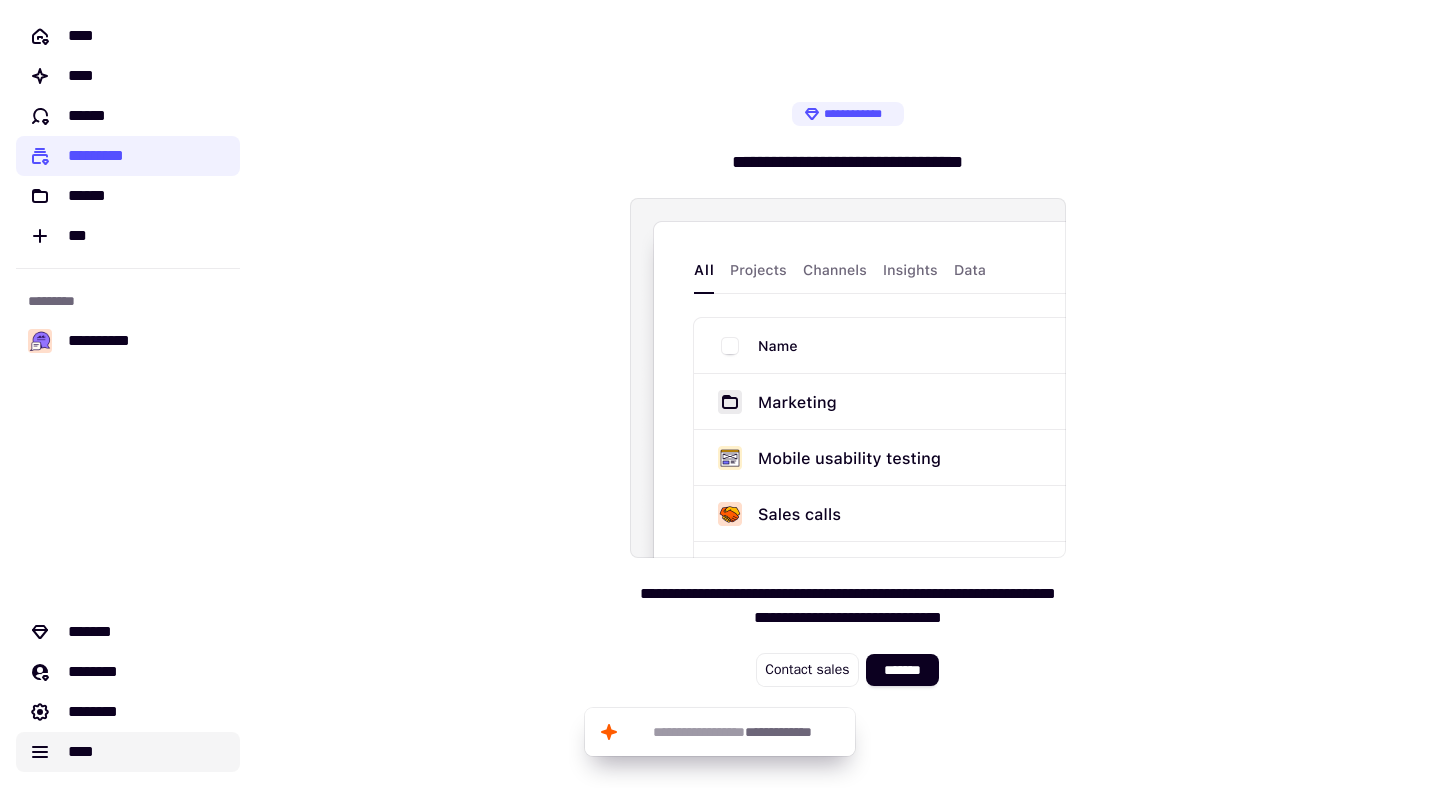 click on "****" 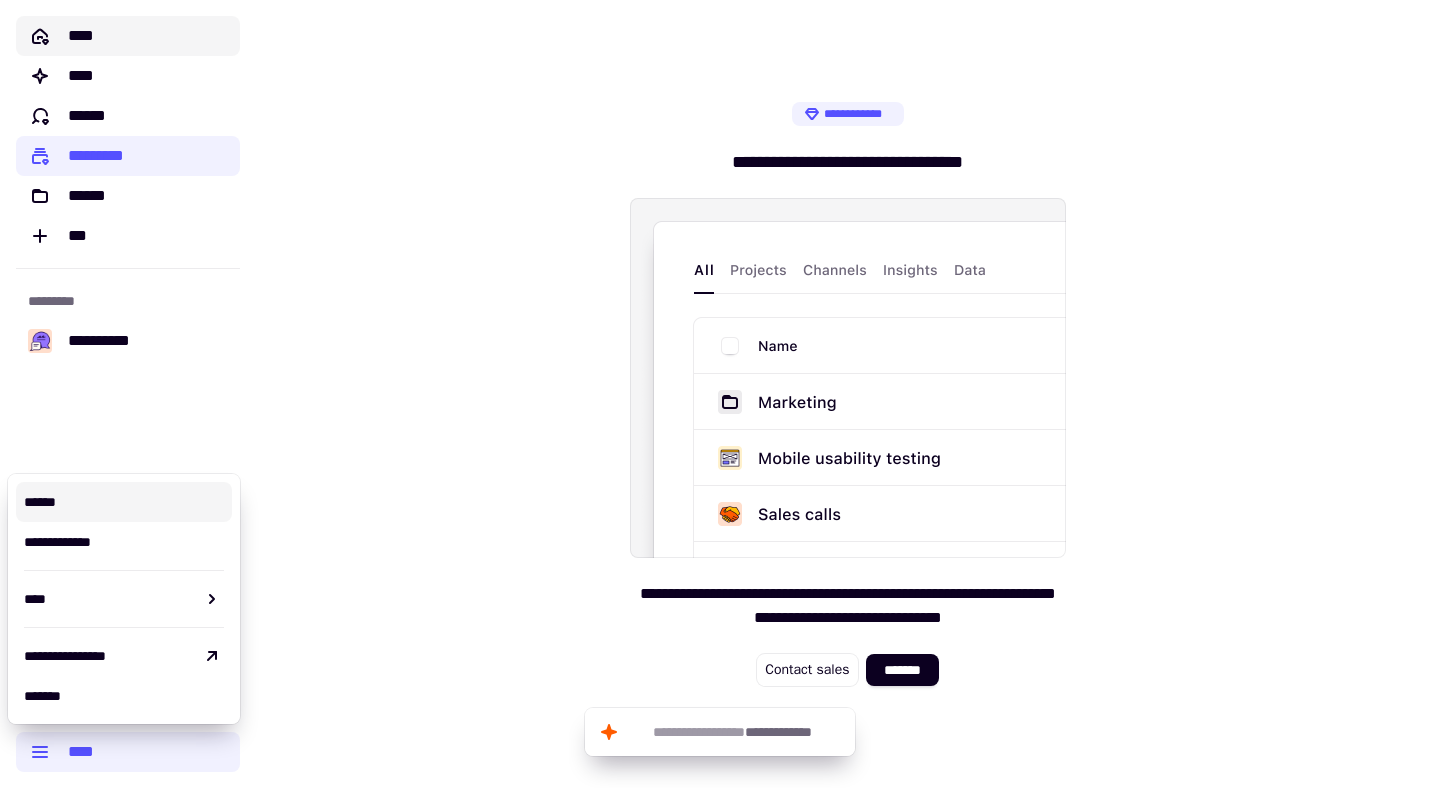 click on "****" 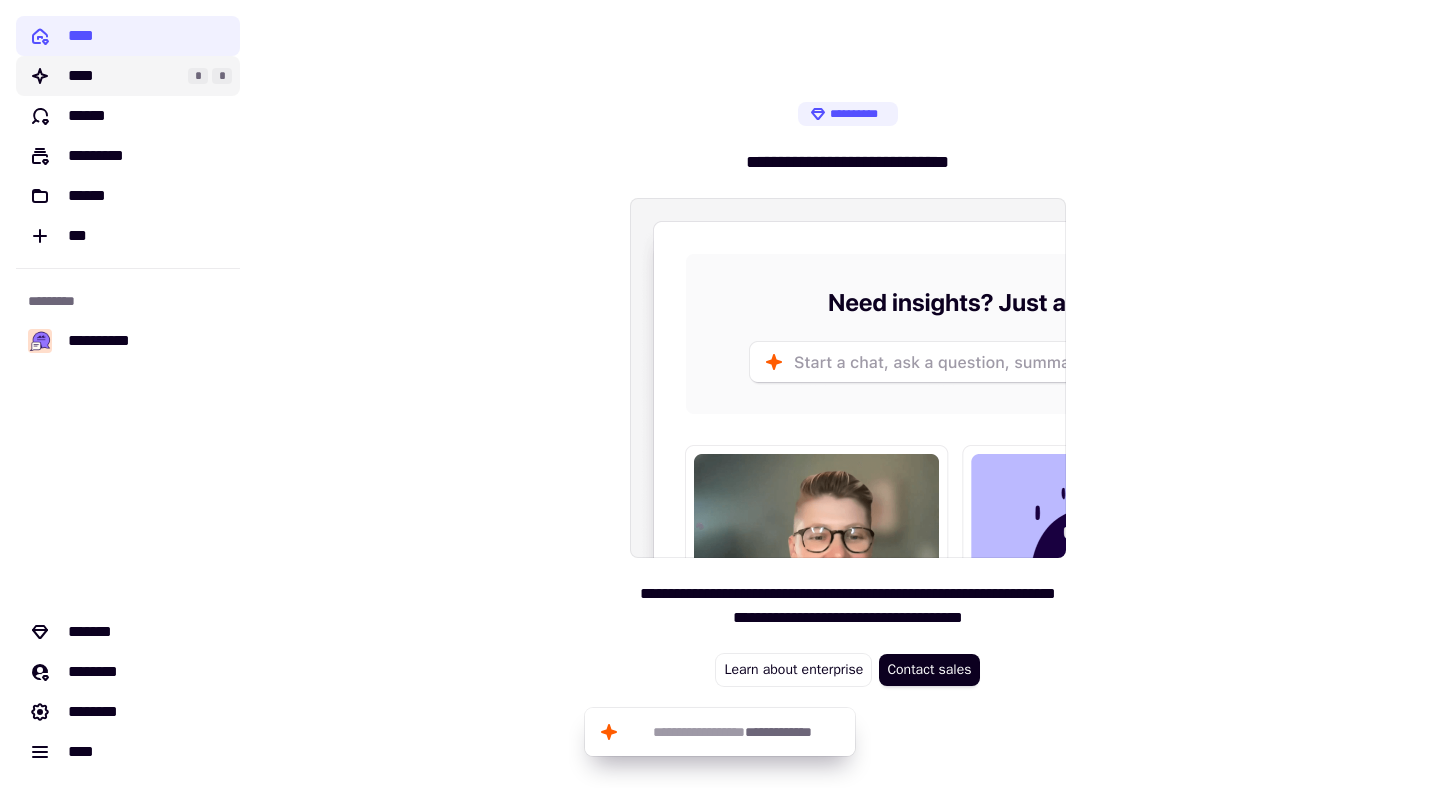 click on "****" 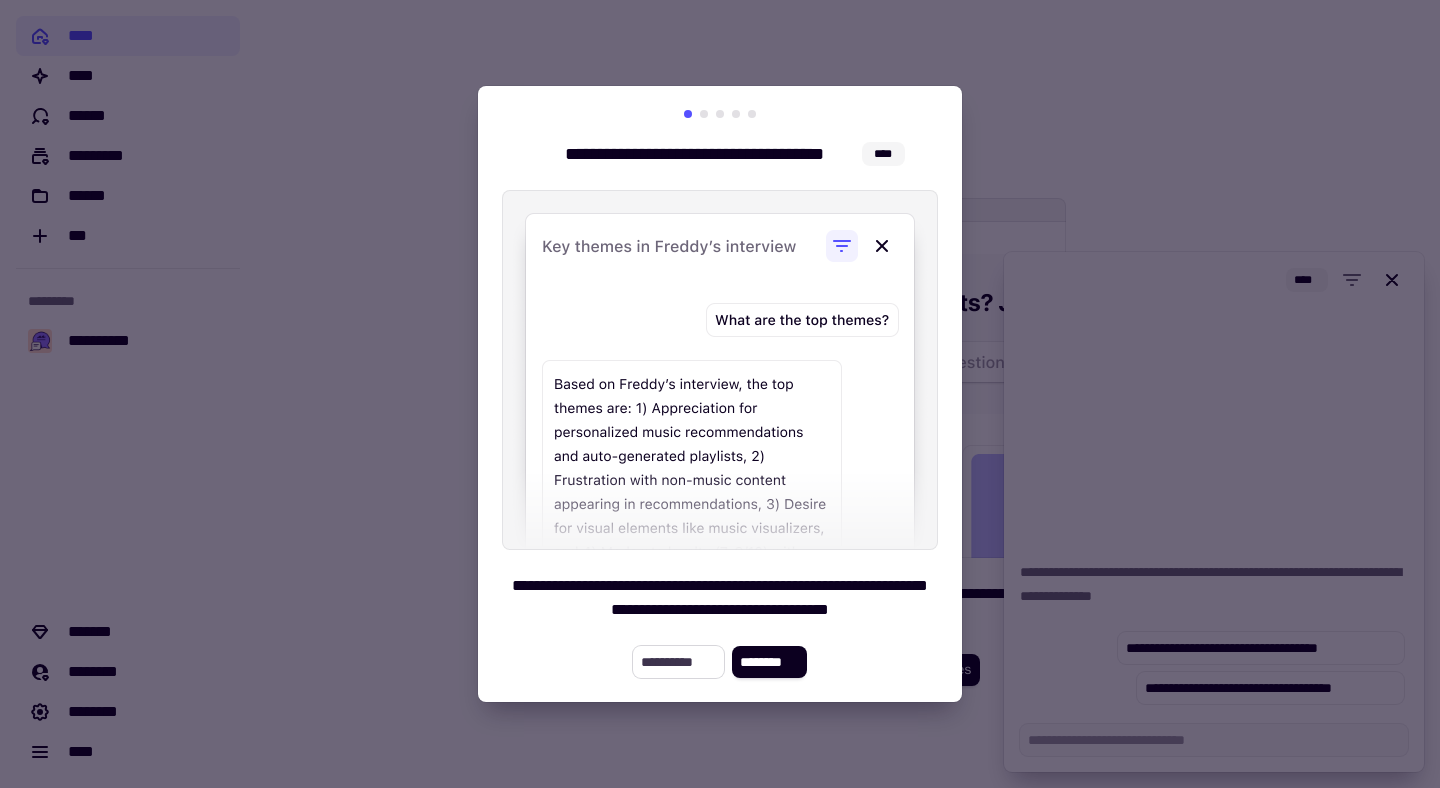 click on "**********" 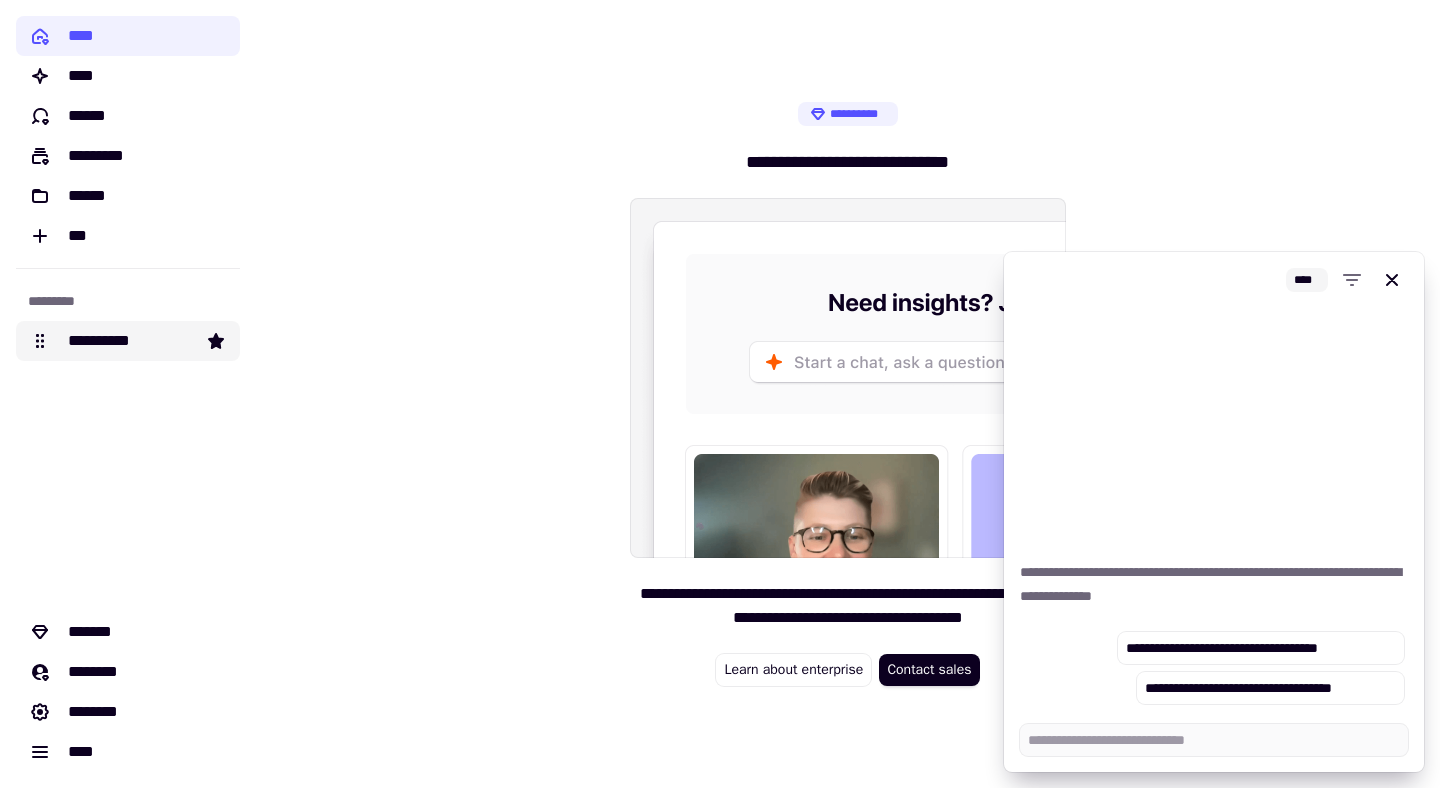 click on "**********" 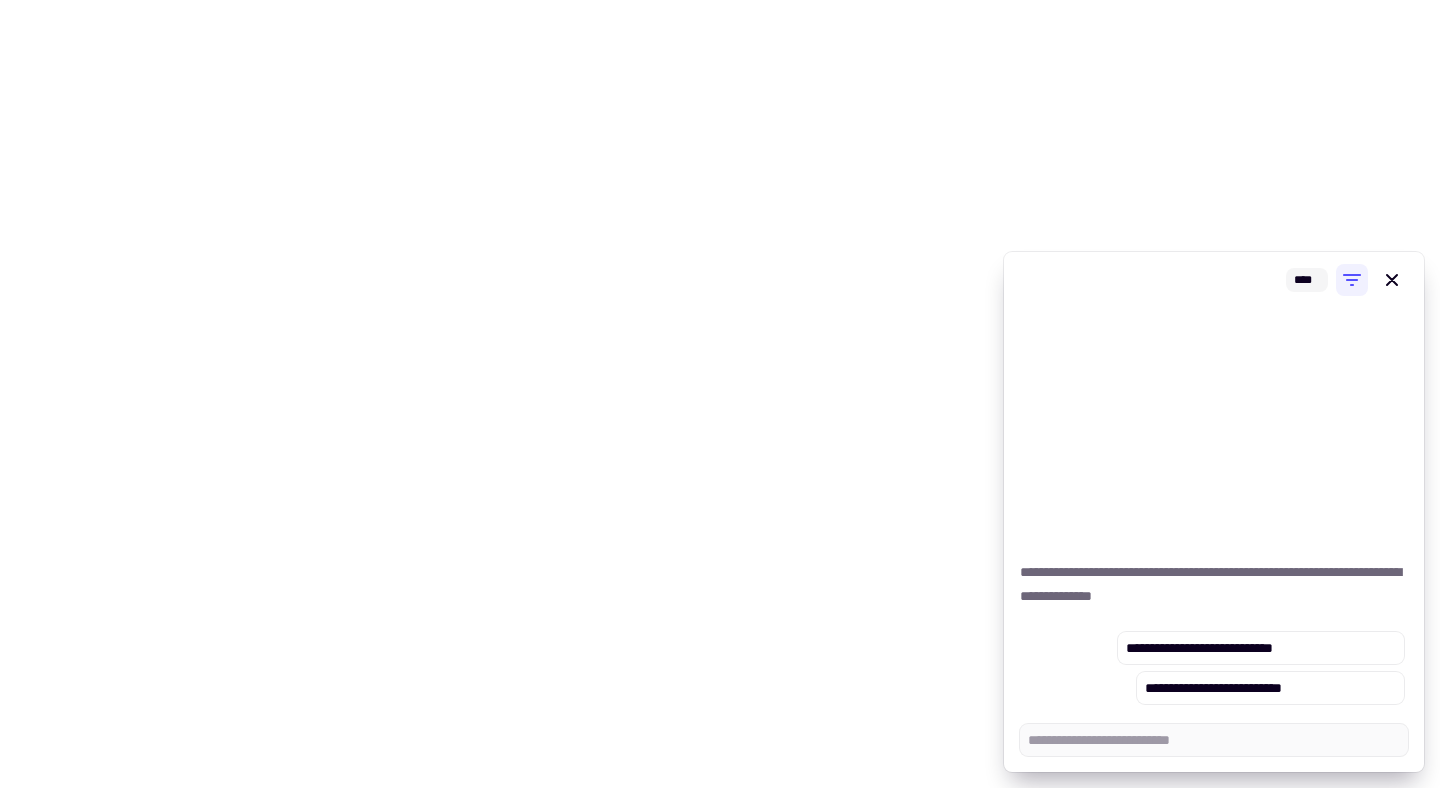 type on "*" 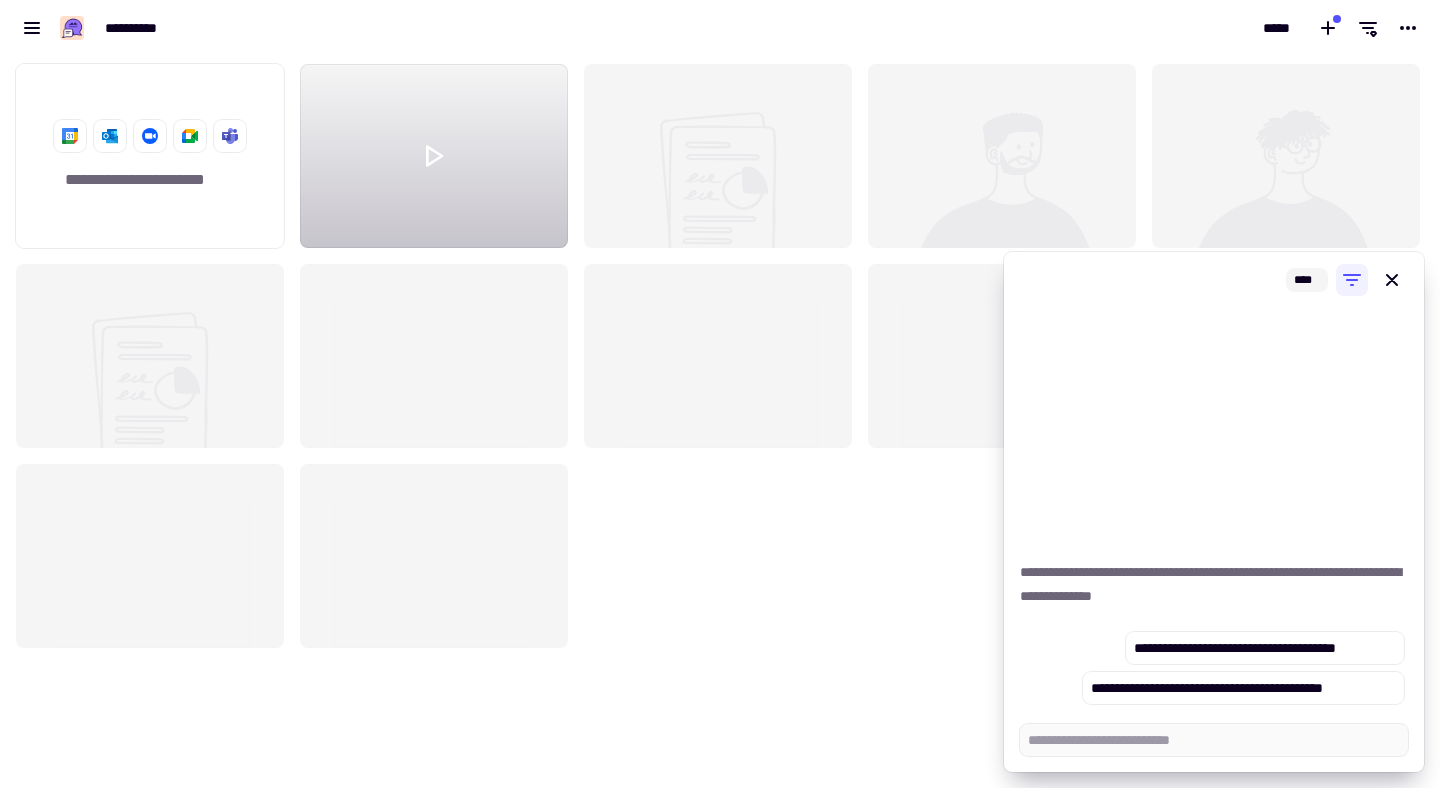 scroll, scrollTop: 732, scrollLeft: 1440, axis: both 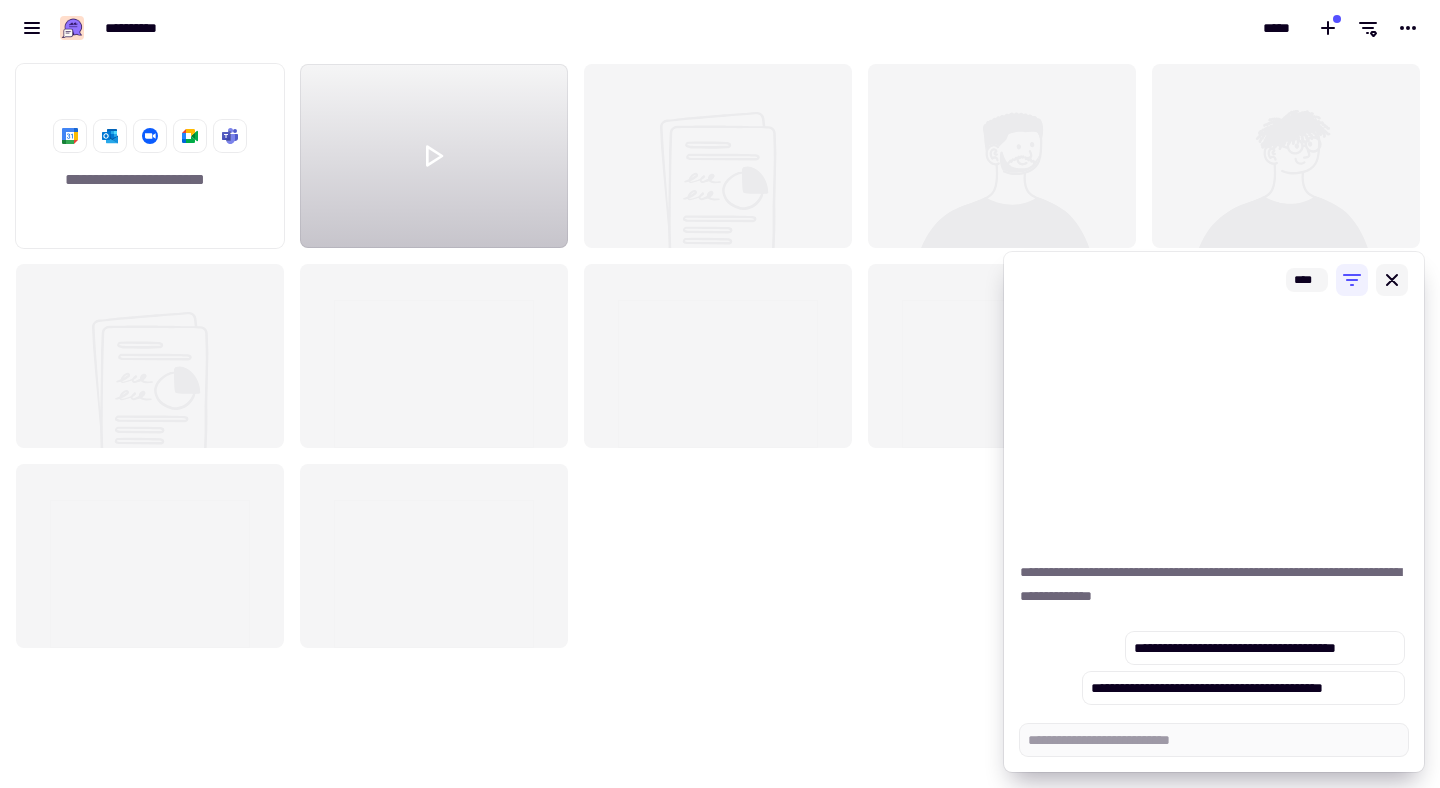 click 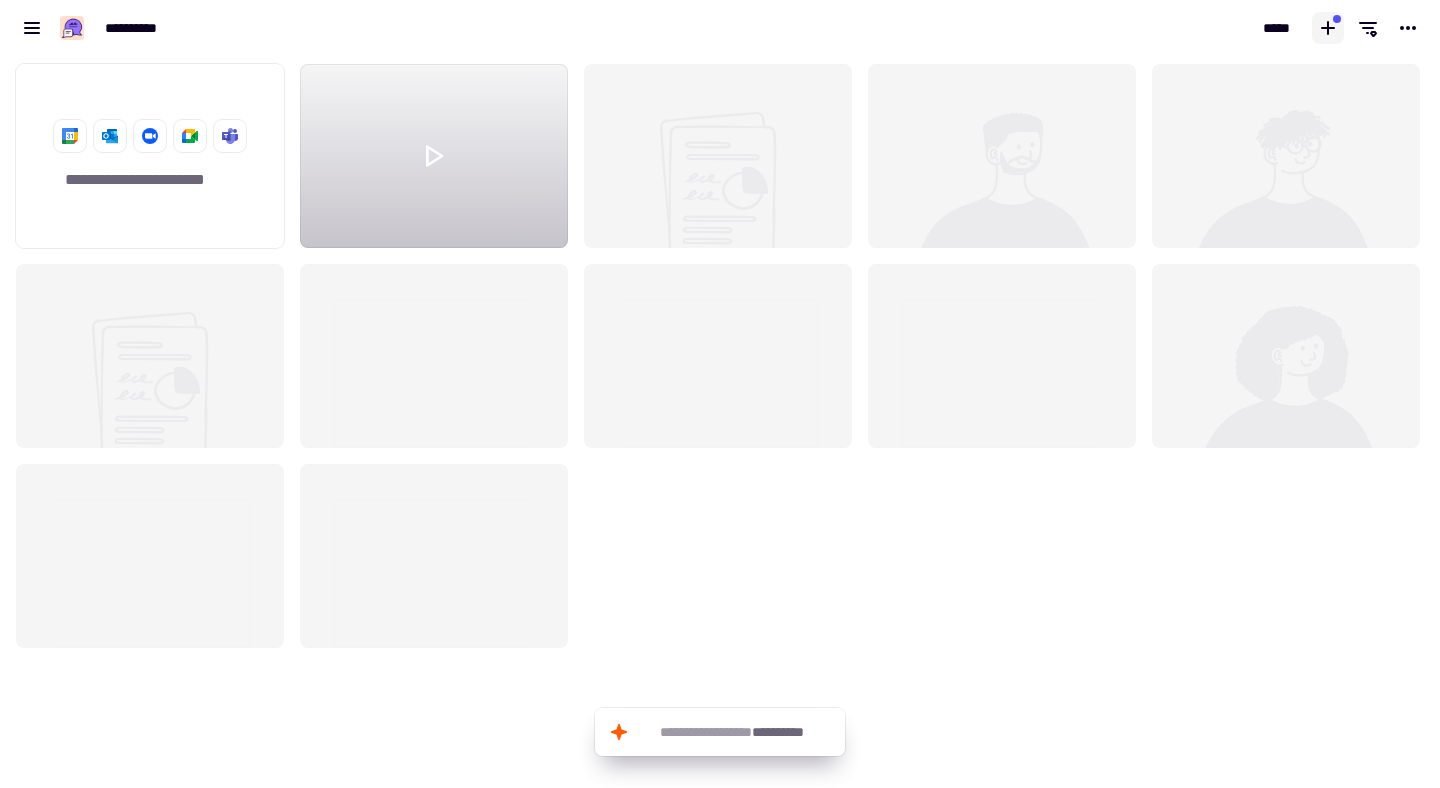 click 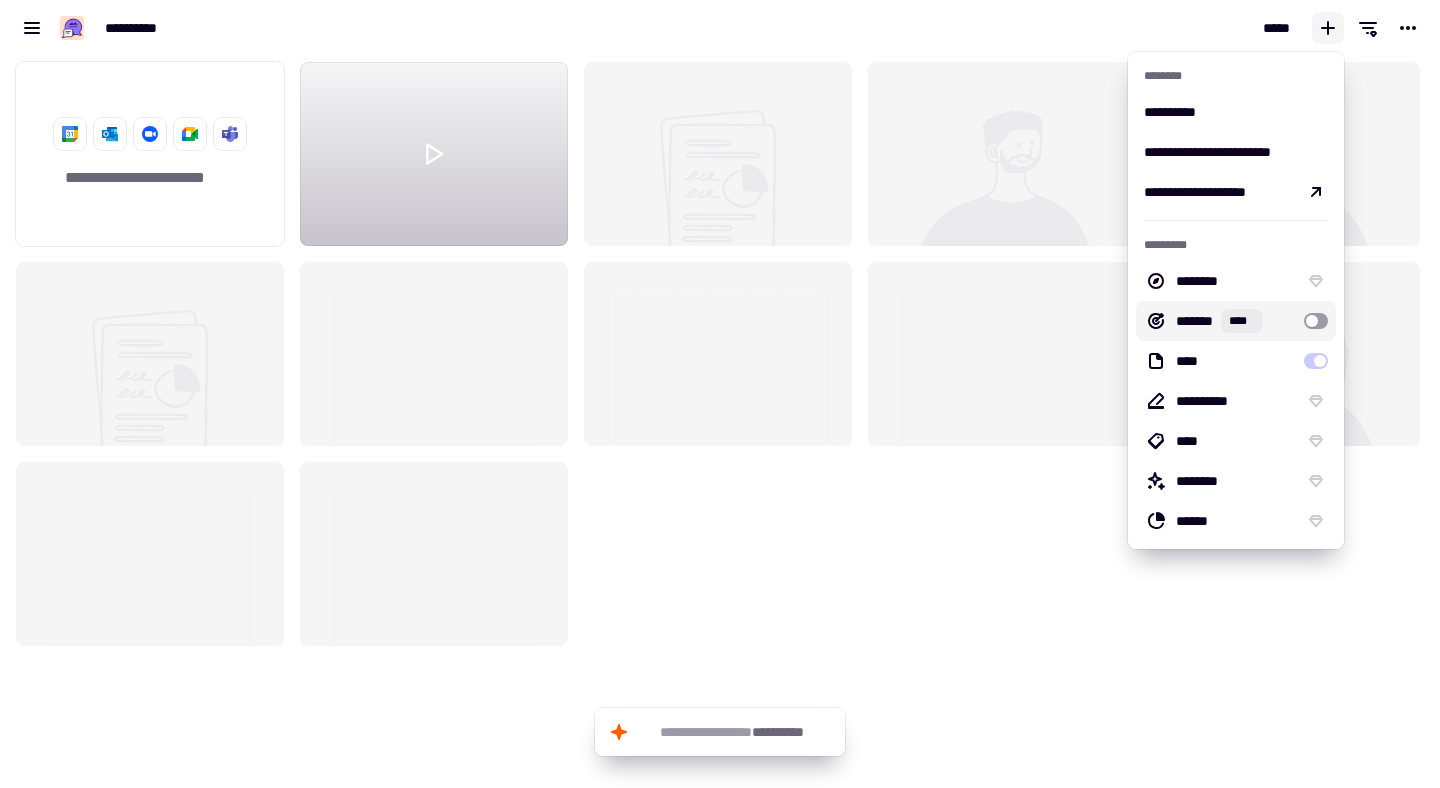 scroll, scrollTop: 0, scrollLeft: 0, axis: both 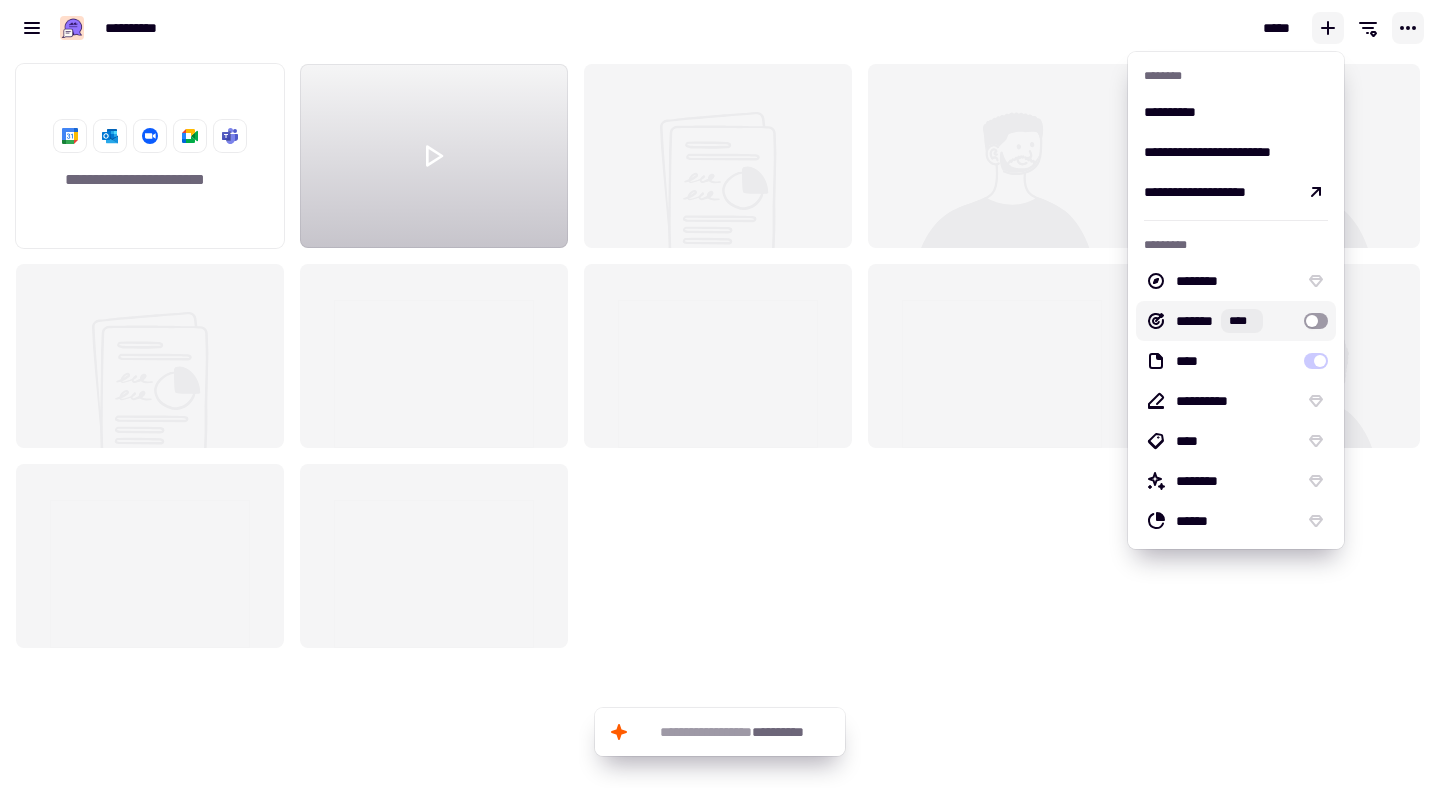 click 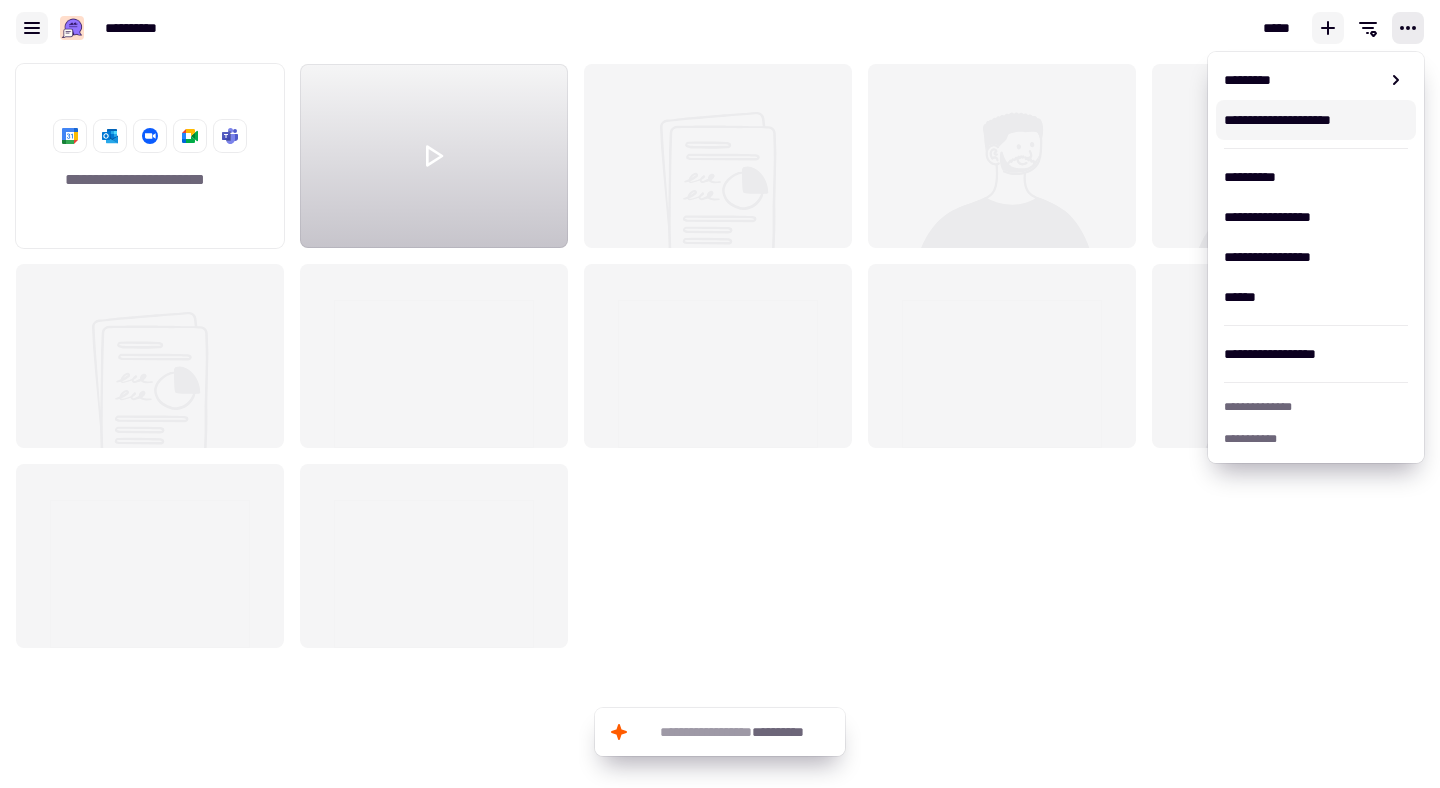 click 